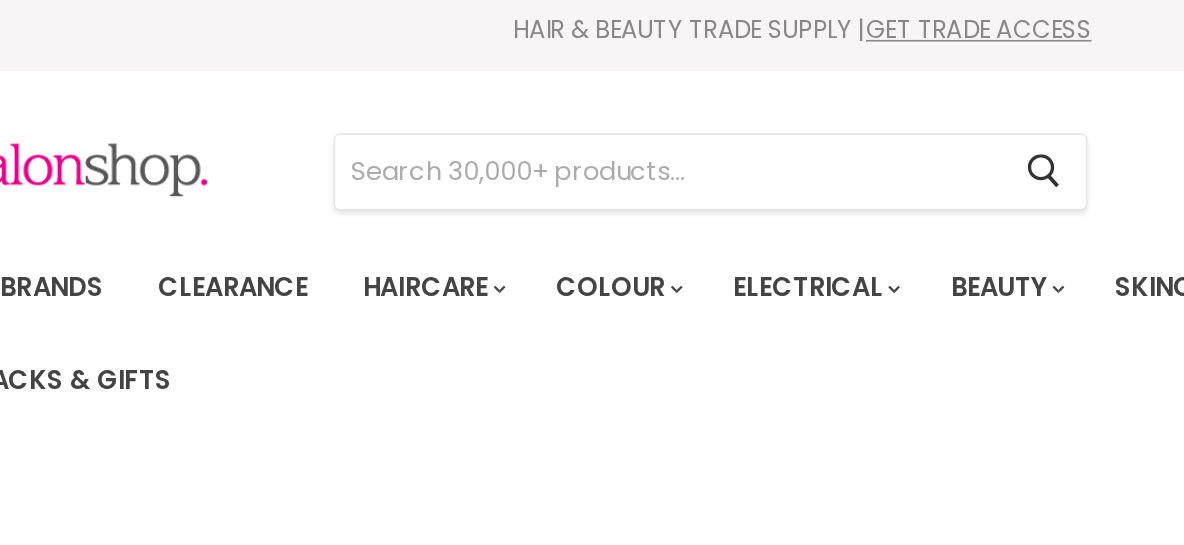 scroll, scrollTop: 0, scrollLeft: 0, axis: both 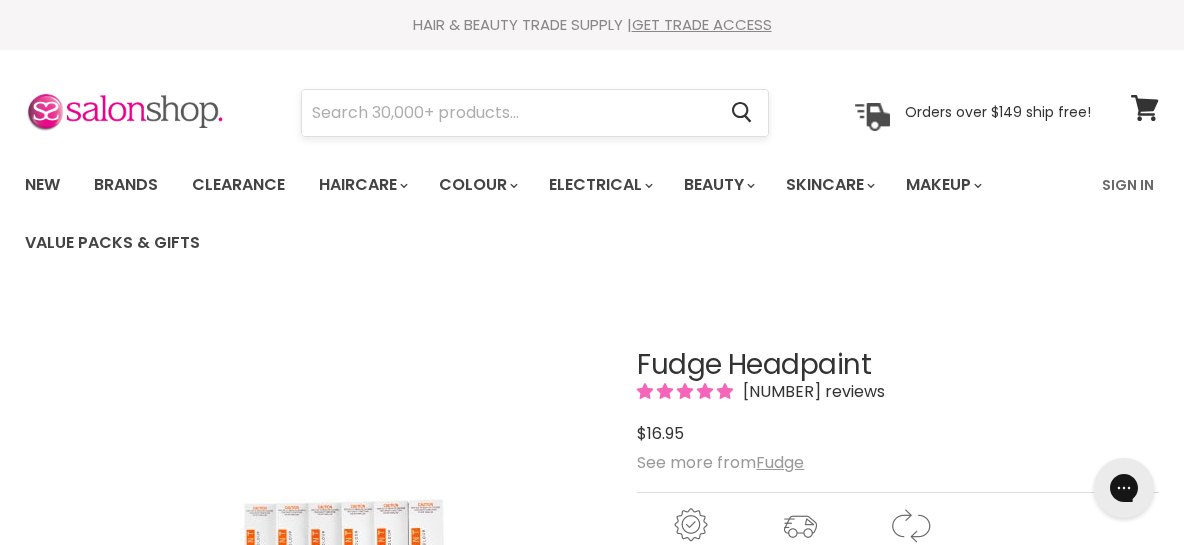 click at bounding box center (508, 113) 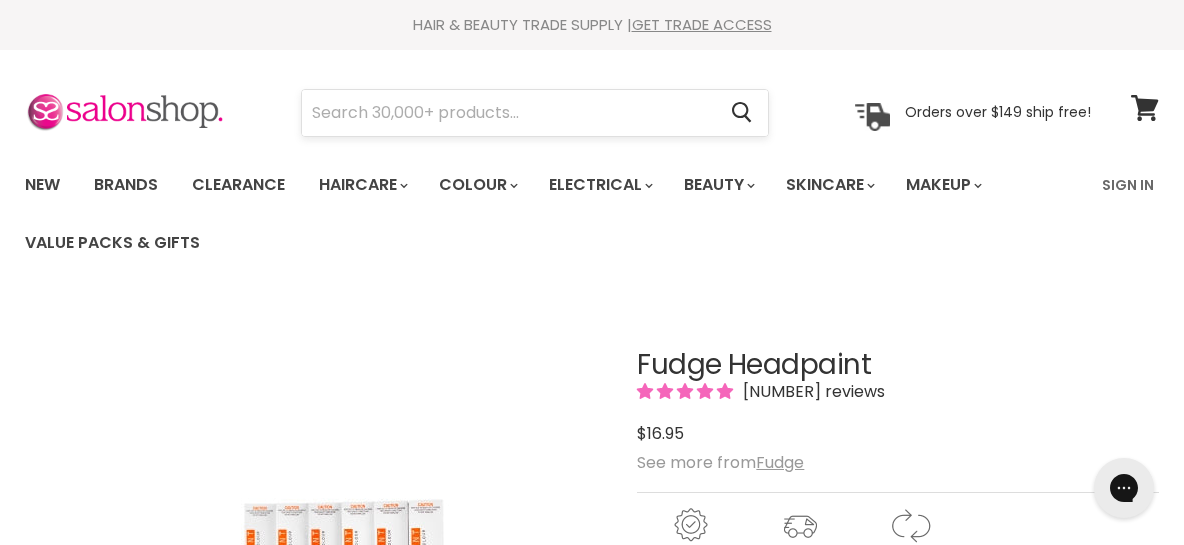 paste on "Fudge Headpaint 5.00 Intense Light Brown 60ml" 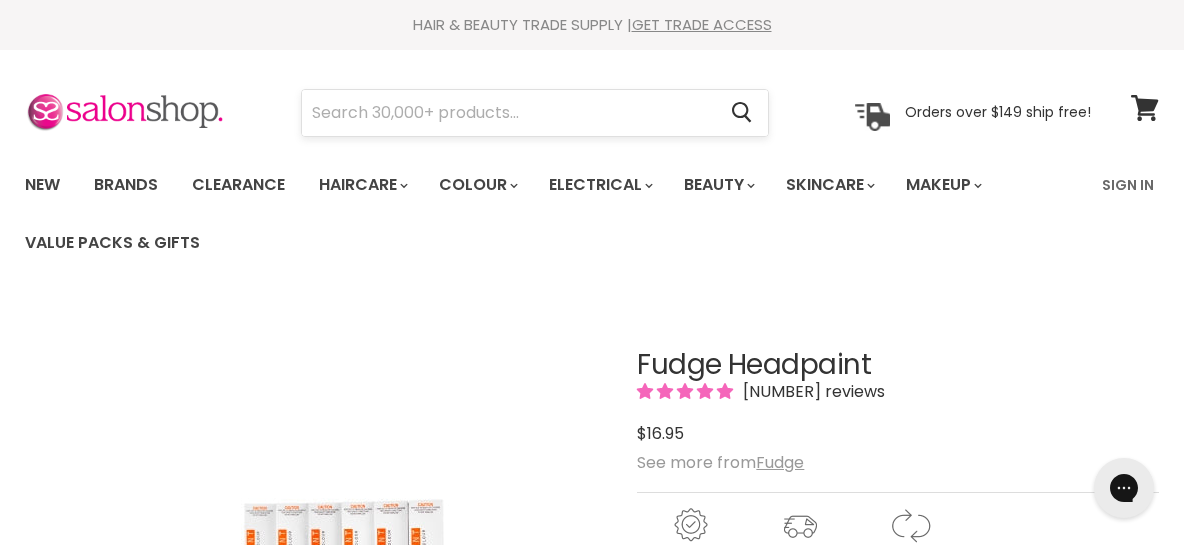 type on "Fudge Headpaint 5.00 Intense Light Brown 60ml" 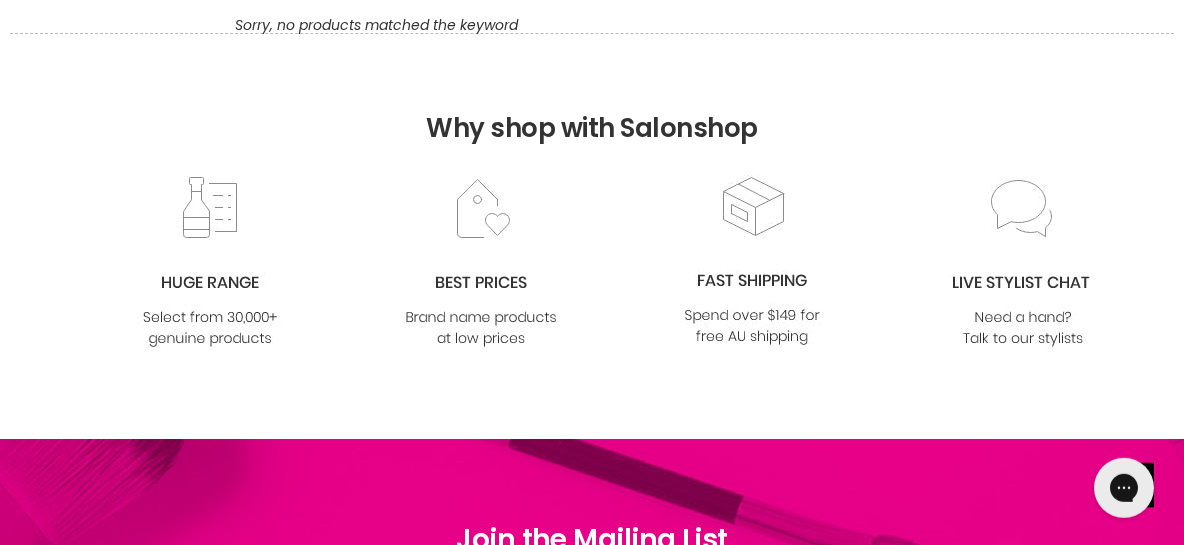 scroll, scrollTop: 0, scrollLeft: 0, axis: both 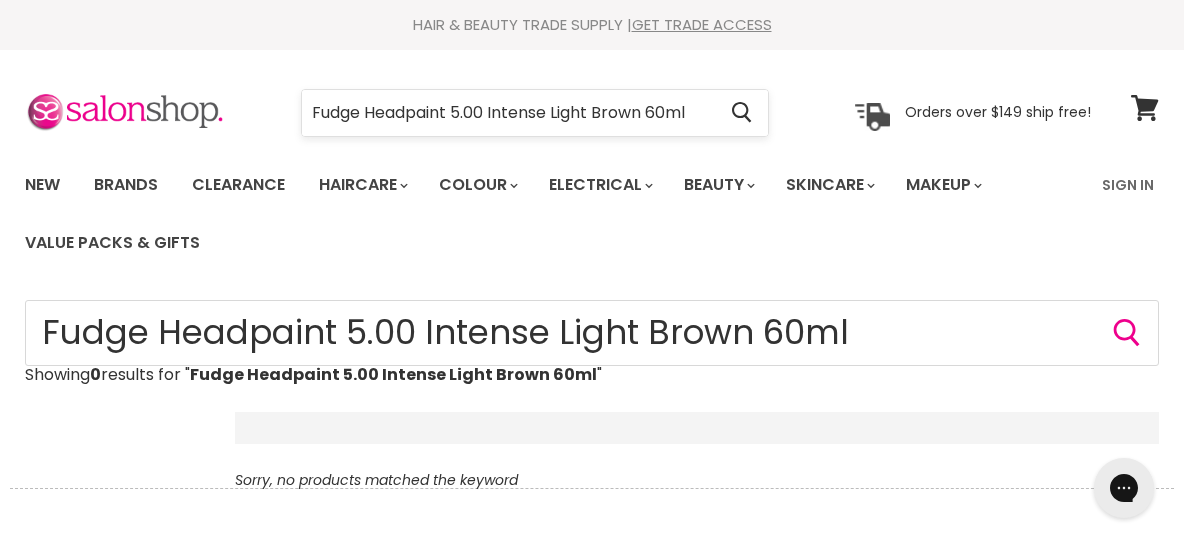 drag, startPoint x: 454, startPoint y: 112, endPoint x: 700, endPoint y: 105, distance: 246.09958 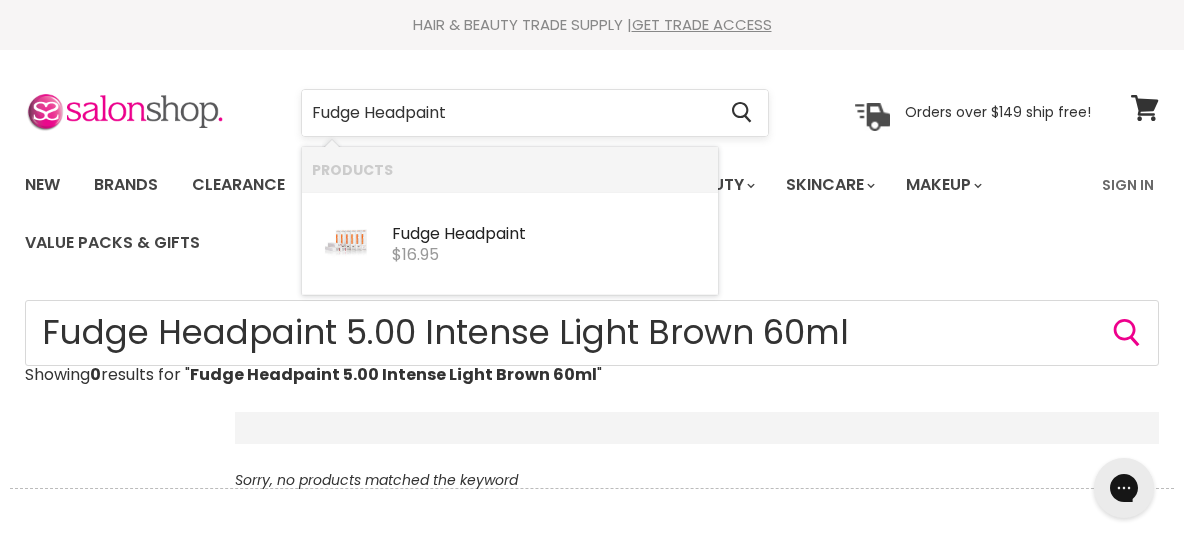 type on "Fudge Headpaint" 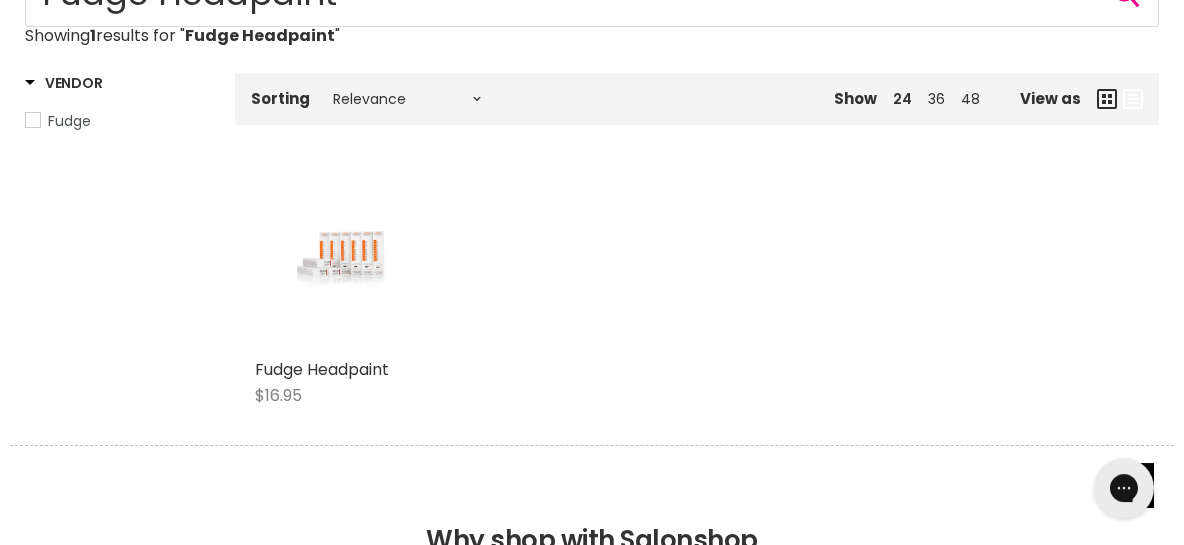 scroll, scrollTop: 0, scrollLeft: 0, axis: both 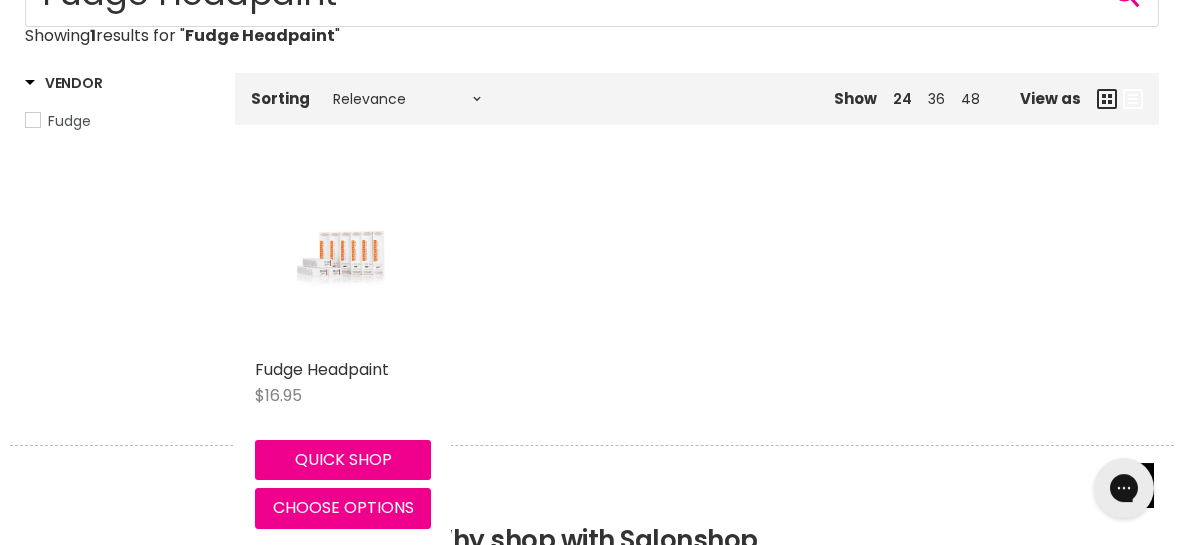 click at bounding box center (342, 261) 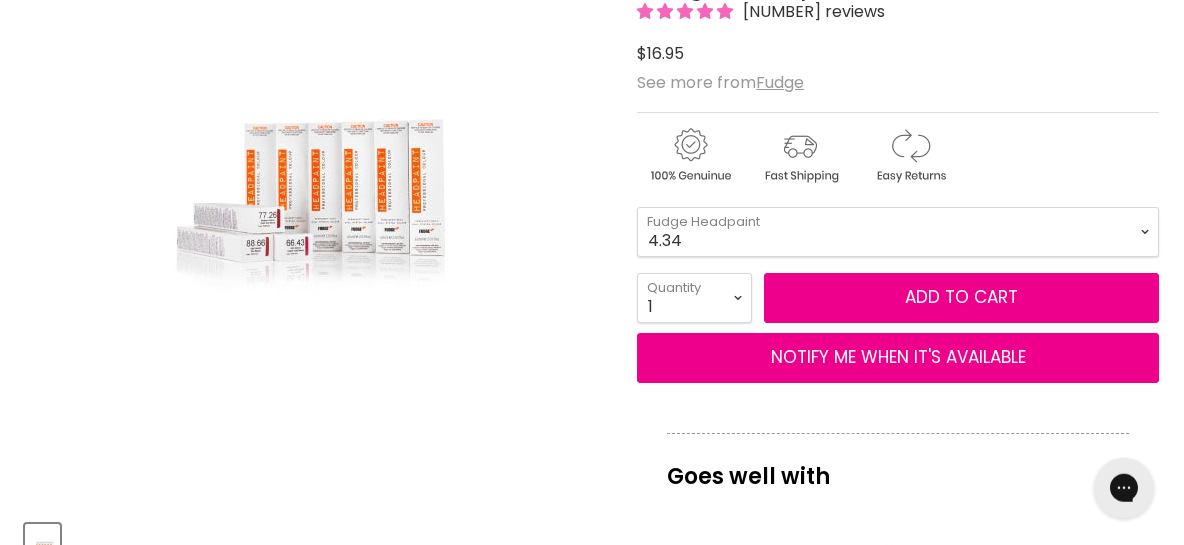 scroll, scrollTop: 0, scrollLeft: 0, axis: both 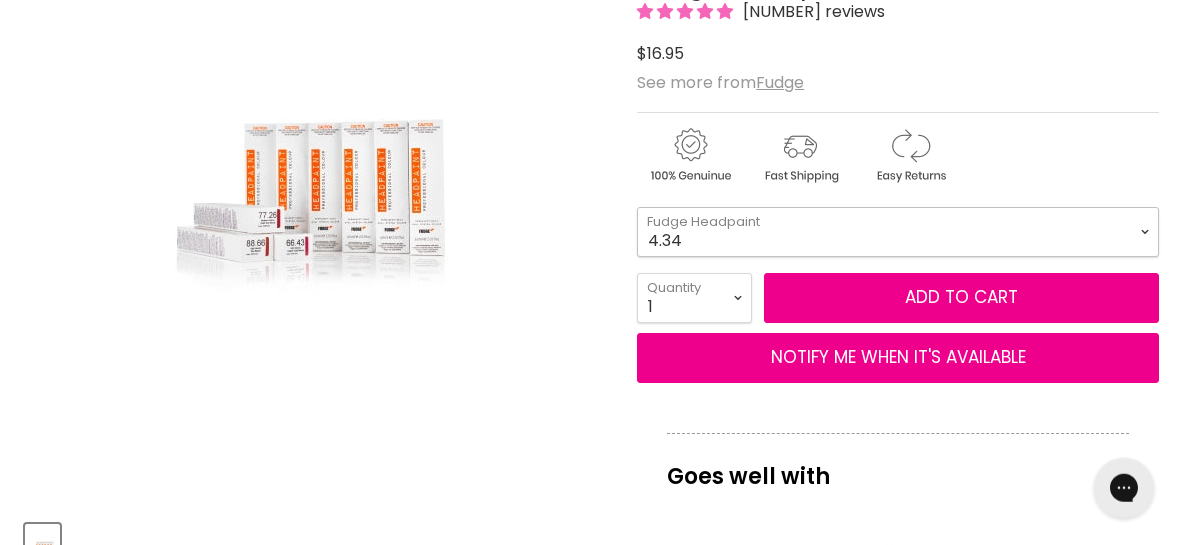 click on "4.34
4.6
4.62
5.0
5.00
5.22
5.23
5.3
5.4
5.5
5.73
6.00
6.3
6.34
6.35" at bounding box center [898, 232] 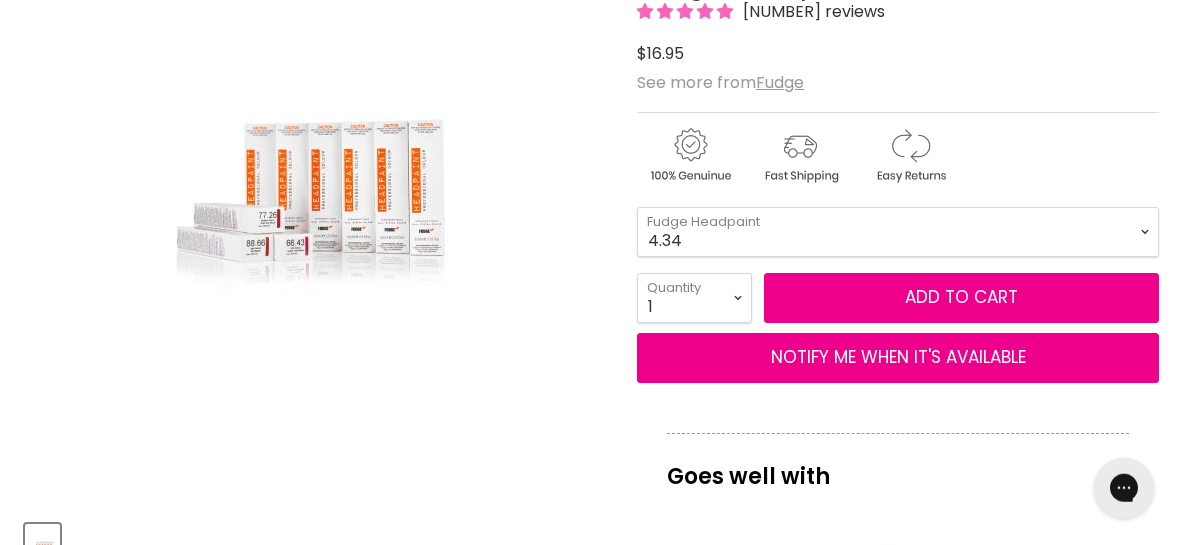 click on "Click or scroll to zoom
Tap or pinch to zoom" at bounding box center [317, 212] 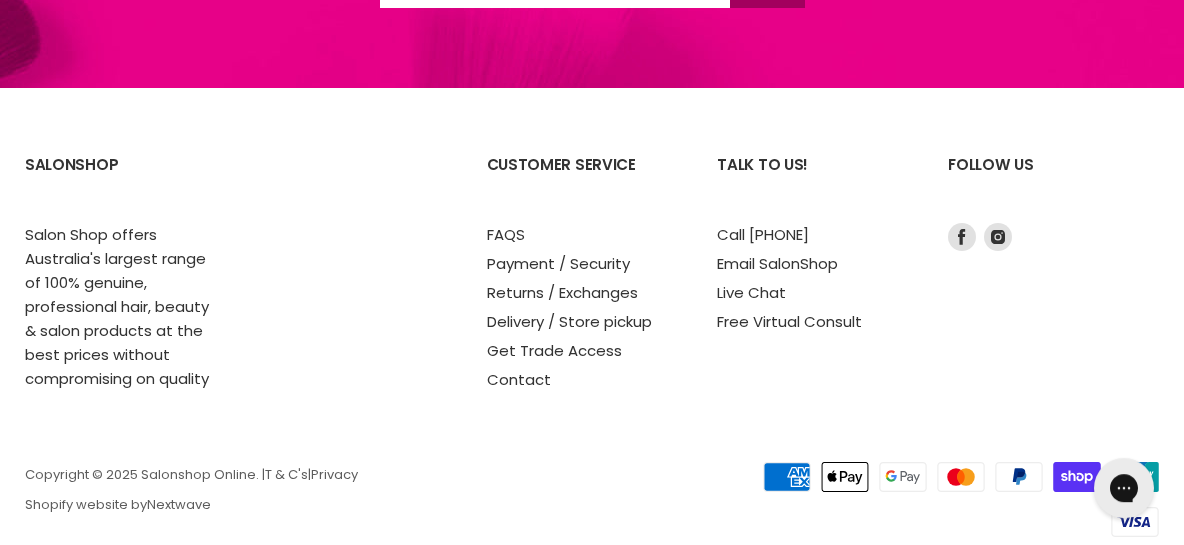 scroll, scrollTop: 4283, scrollLeft: 0, axis: vertical 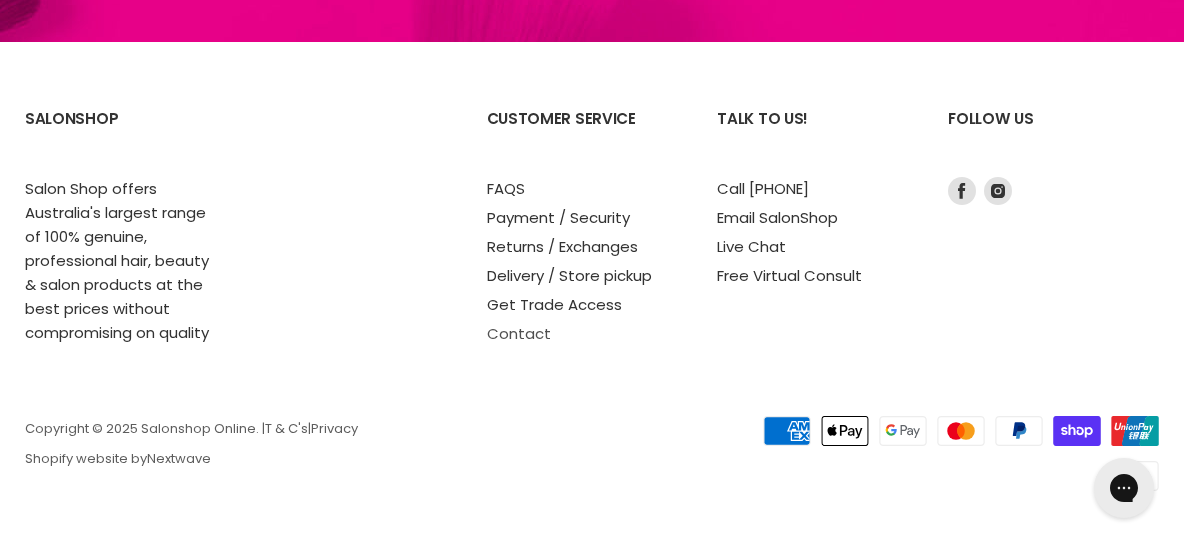 click on "Contact" at bounding box center (519, 333) 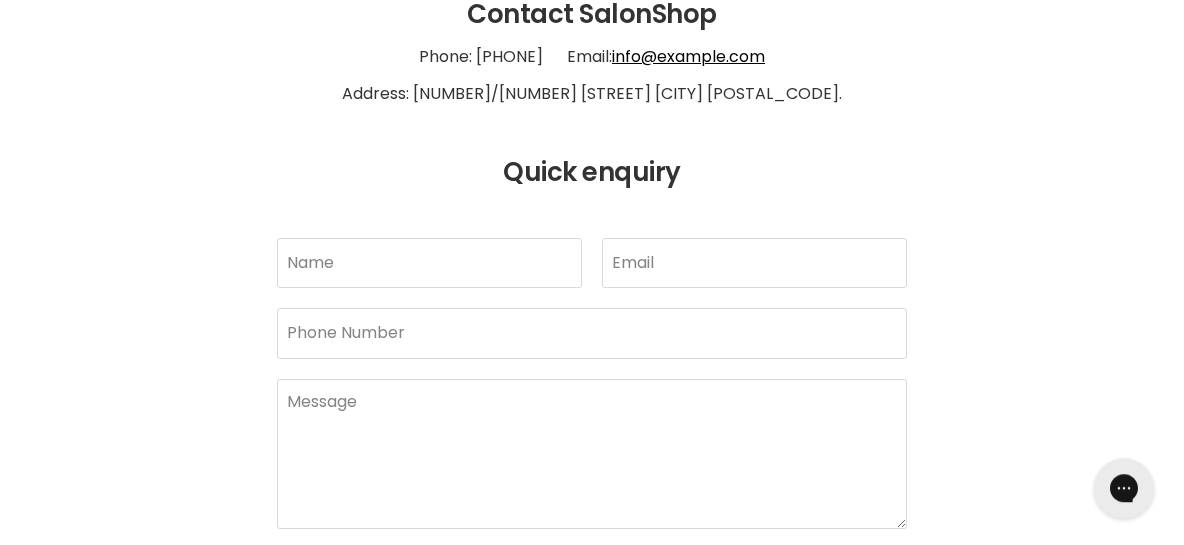 scroll, scrollTop: 542, scrollLeft: 0, axis: vertical 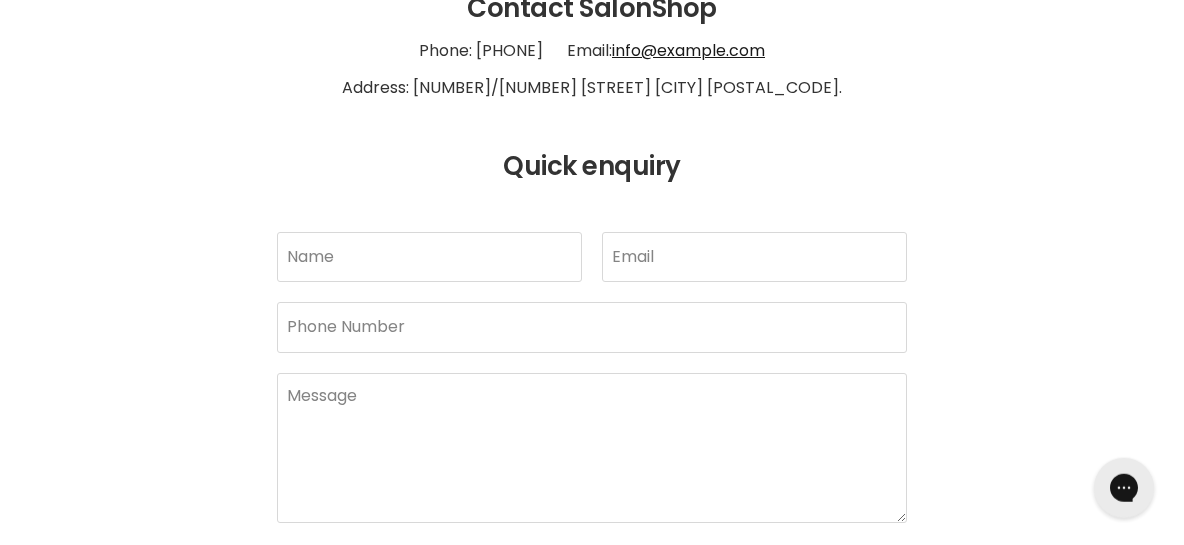 drag, startPoint x: 841, startPoint y: 46, endPoint x: 591, endPoint y: 51, distance: 250.04999 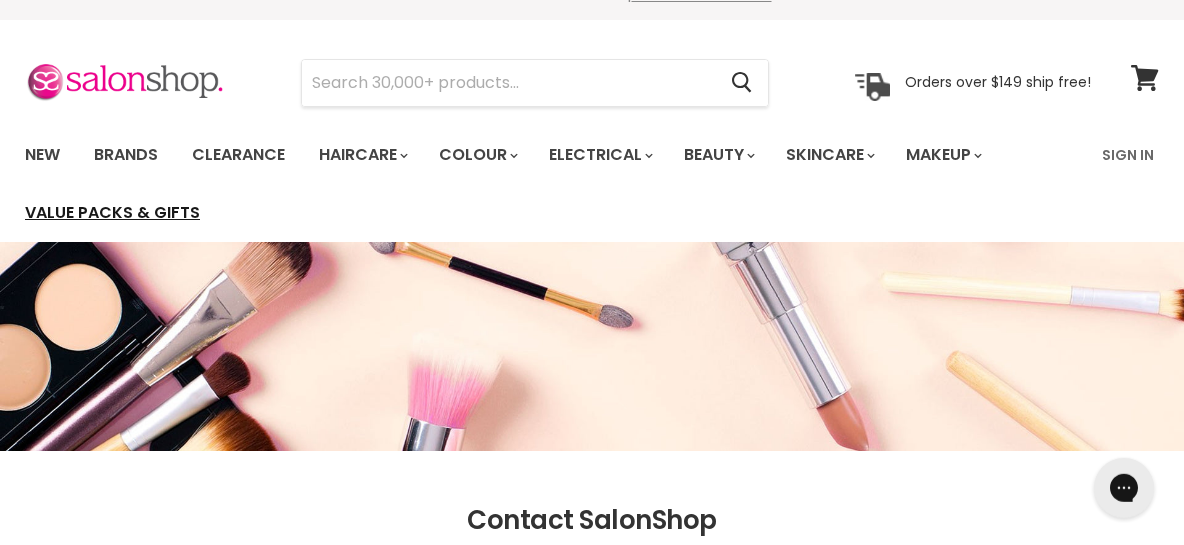 scroll, scrollTop: 28, scrollLeft: 0, axis: vertical 